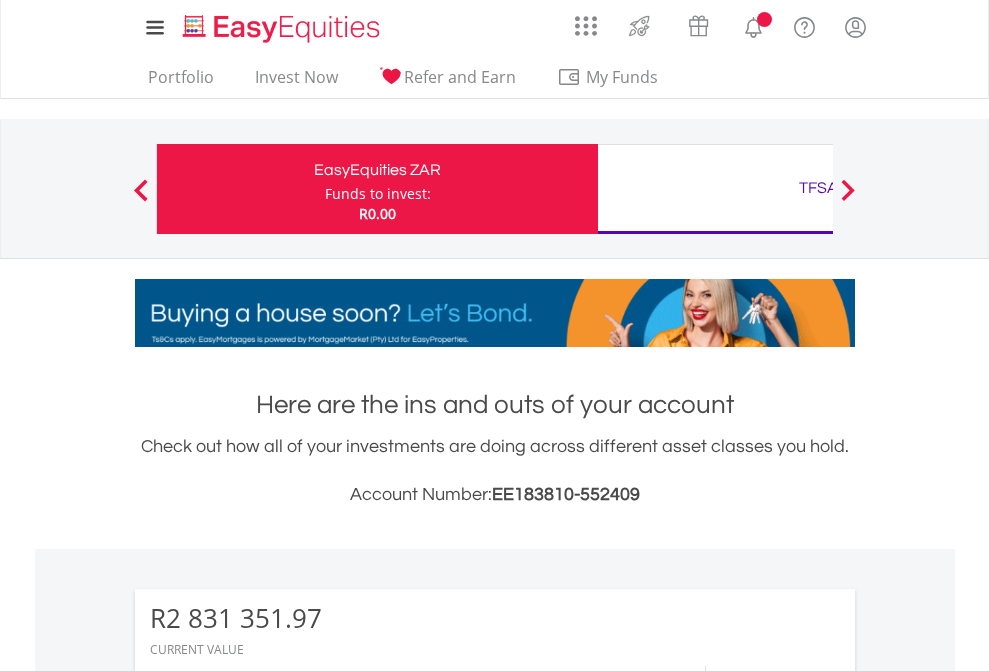 scroll, scrollTop: 0, scrollLeft: 0, axis: both 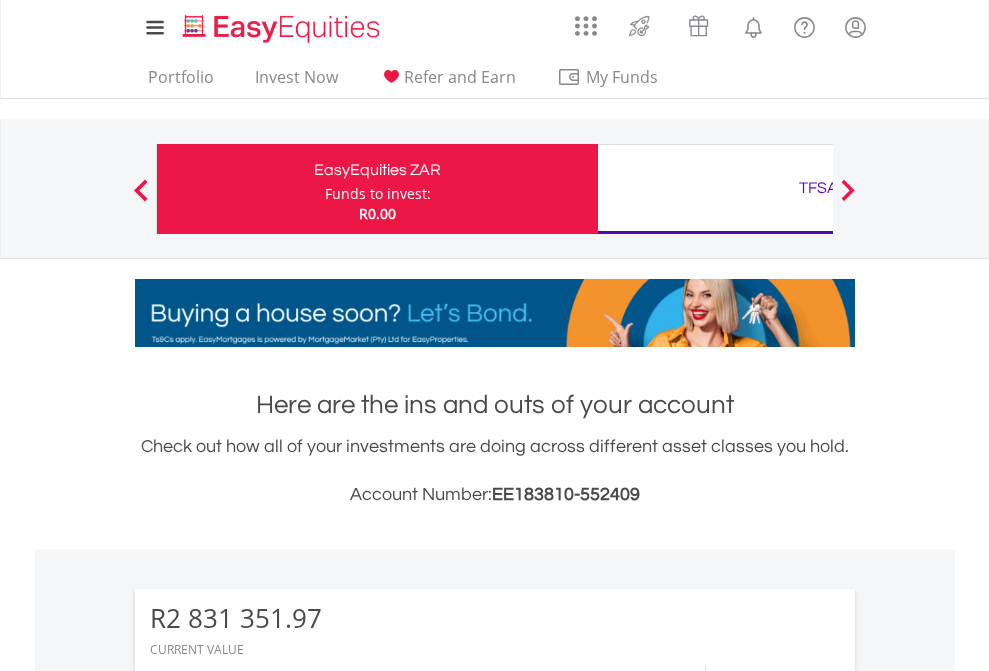 click on "Funds to invest:" at bounding box center (378, 194) 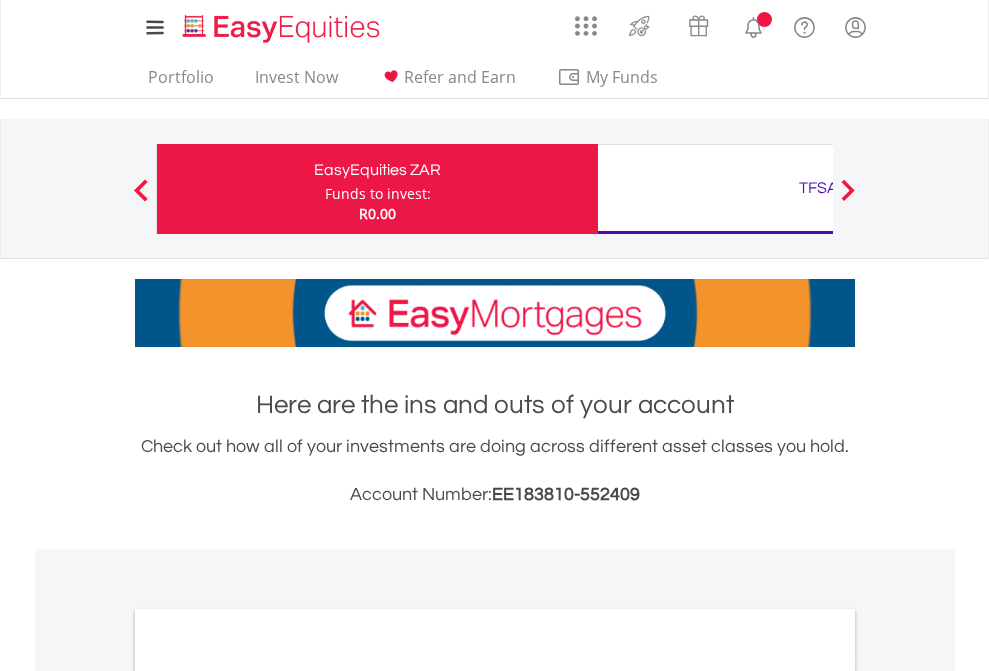 scroll, scrollTop: 0, scrollLeft: 0, axis: both 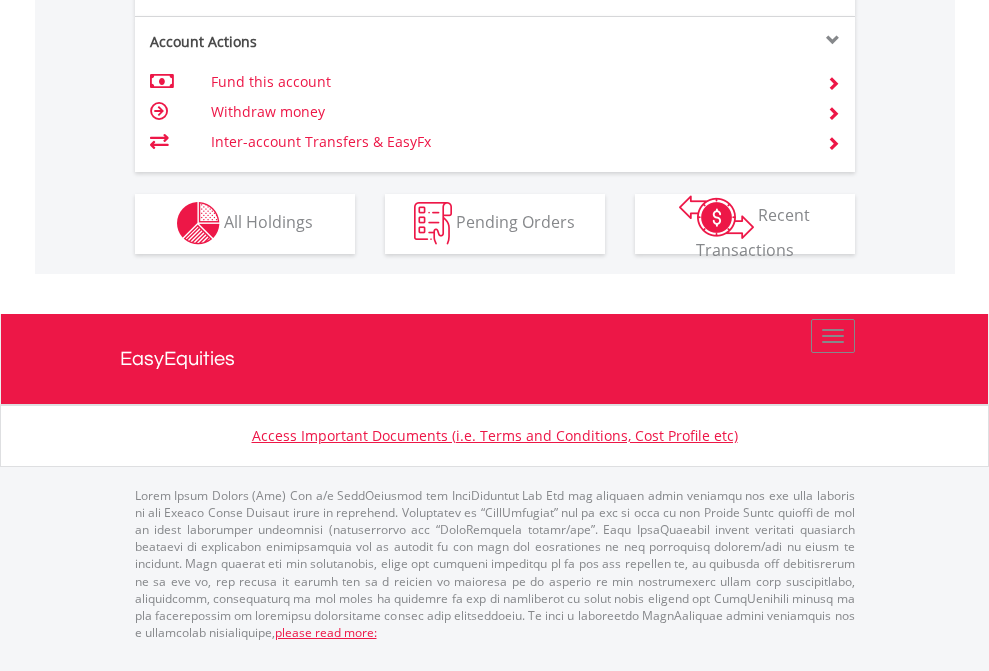 click on "Investment types" at bounding box center (706, -337) 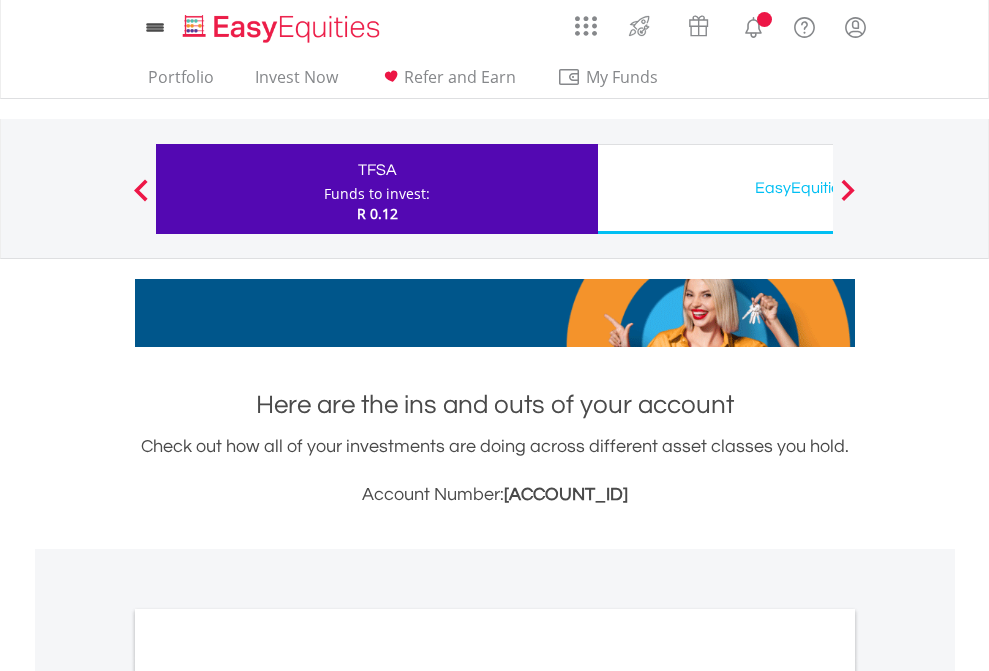 scroll, scrollTop: 0, scrollLeft: 0, axis: both 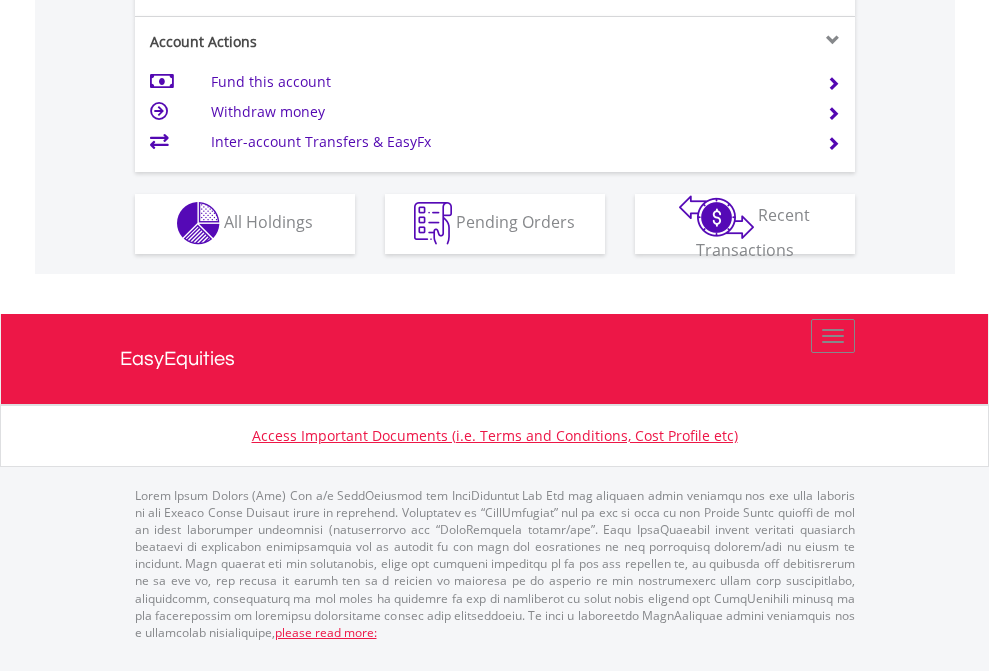 click on "Investment types" at bounding box center [706, -337] 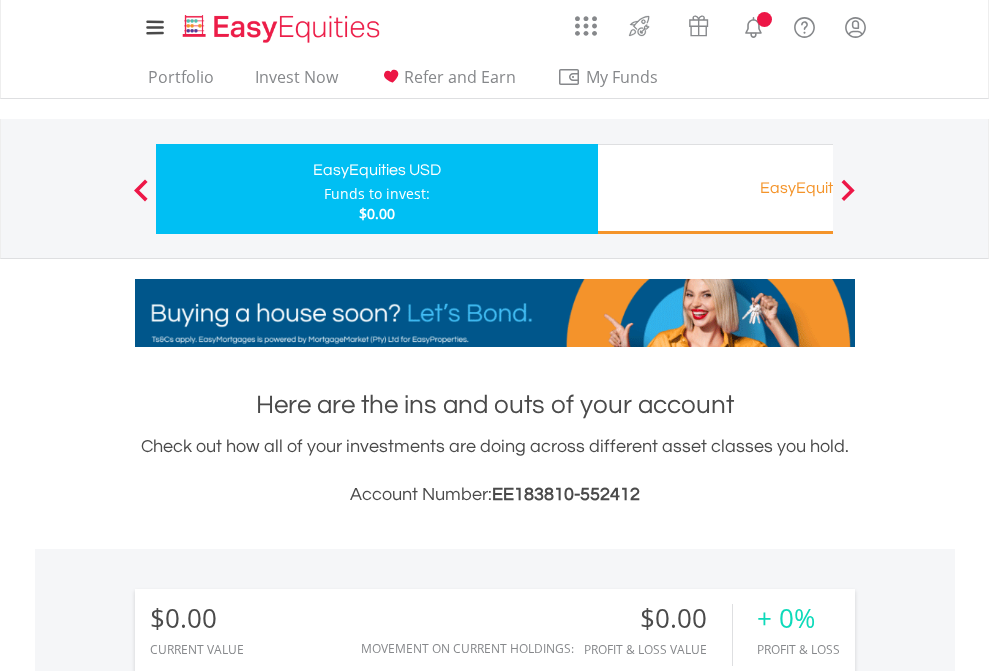 scroll, scrollTop: 0, scrollLeft: 0, axis: both 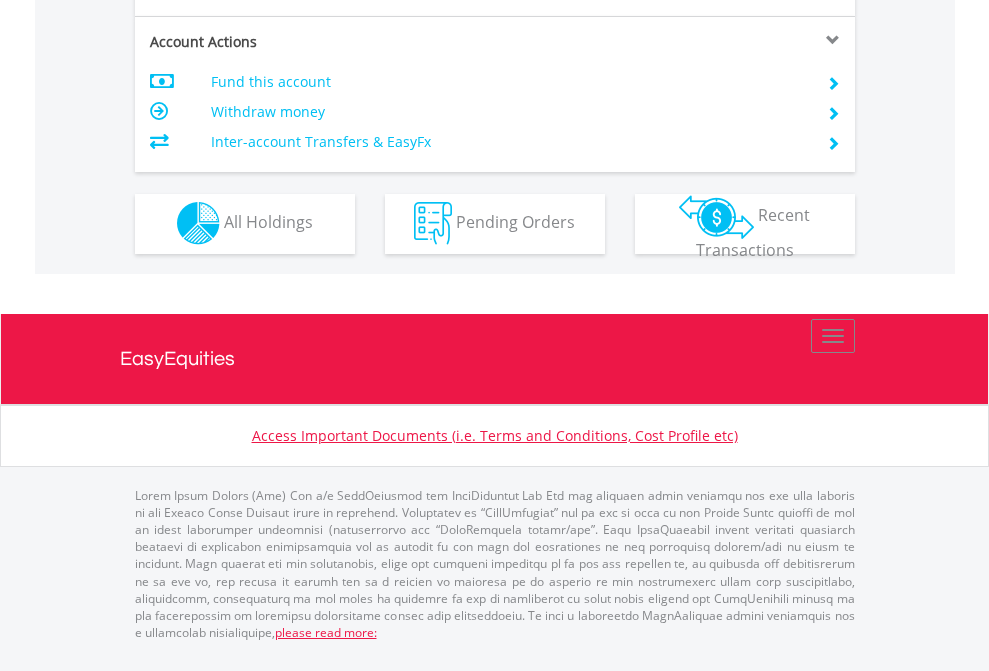 click on "Investment types" at bounding box center (706, -353) 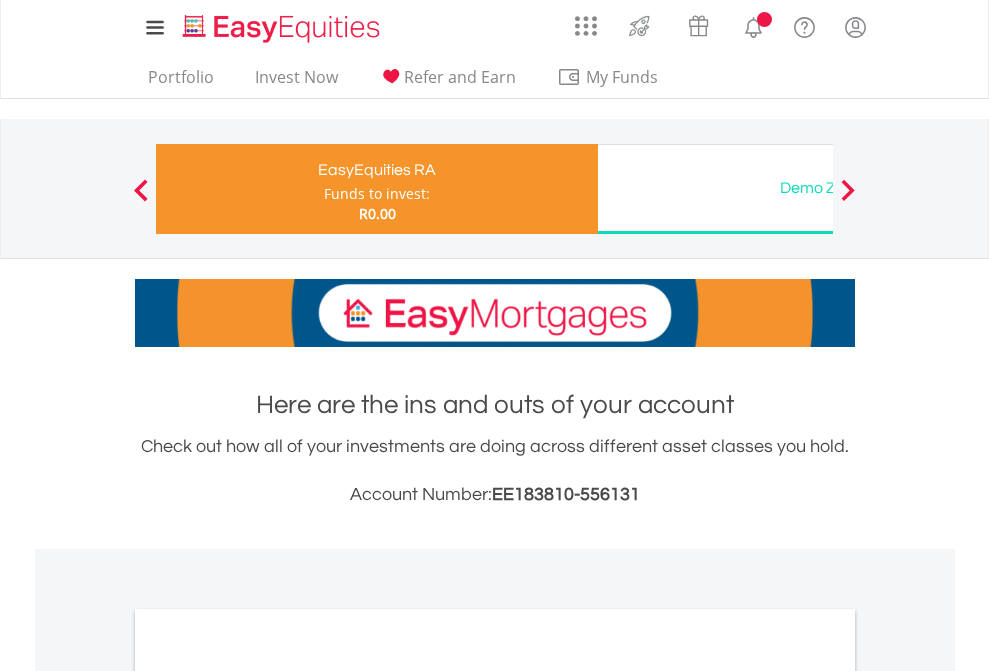 scroll, scrollTop: 0, scrollLeft: 0, axis: both 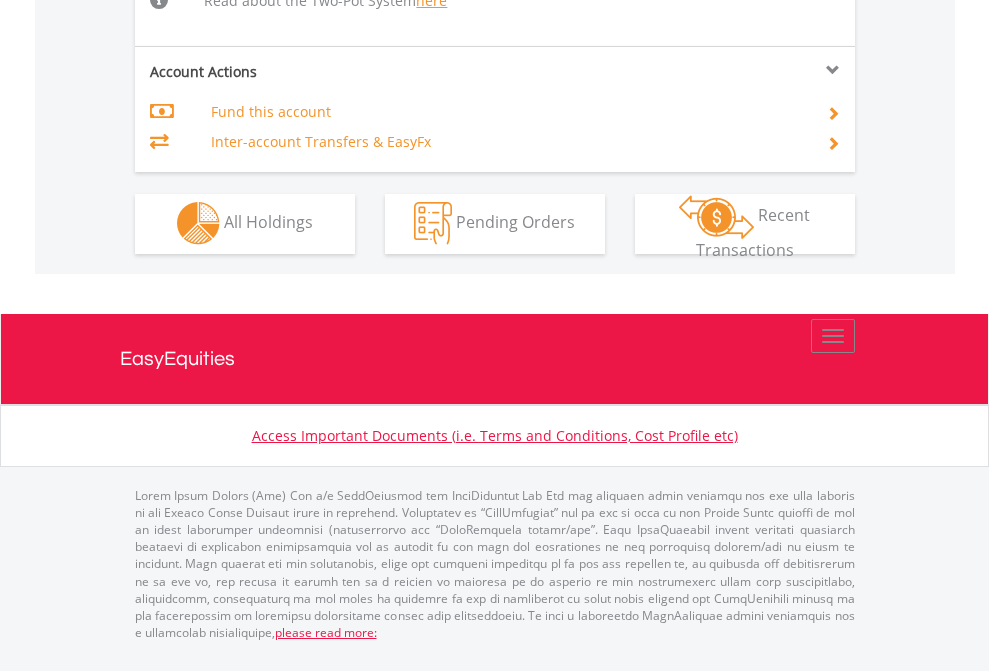 click on "Investment types" at bounding box center (706, -534) 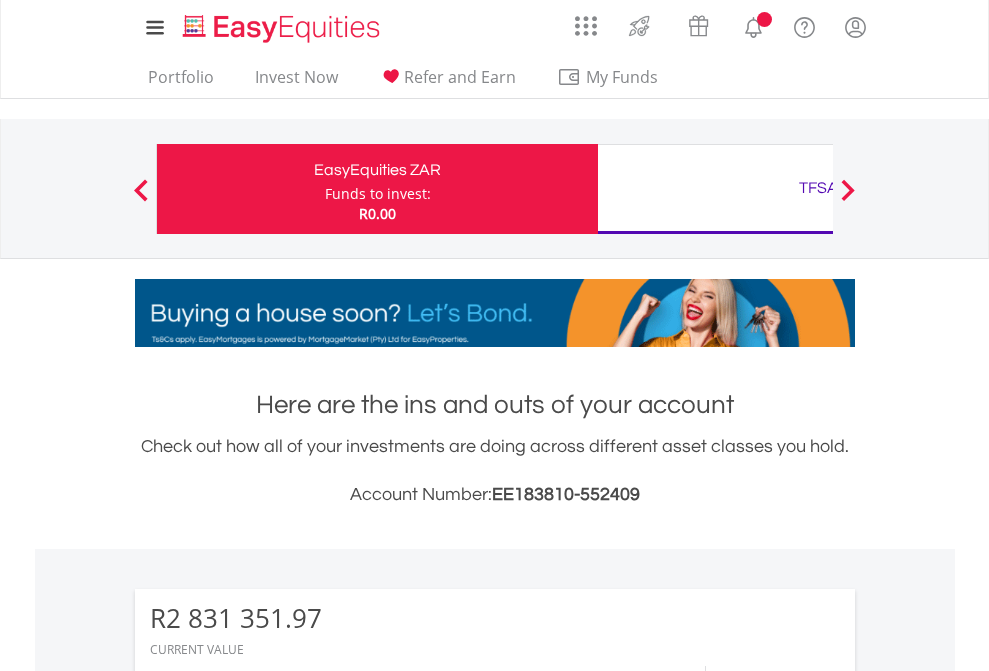 scroll, scrollTop: 0, scrollLeft: 0, axis: both 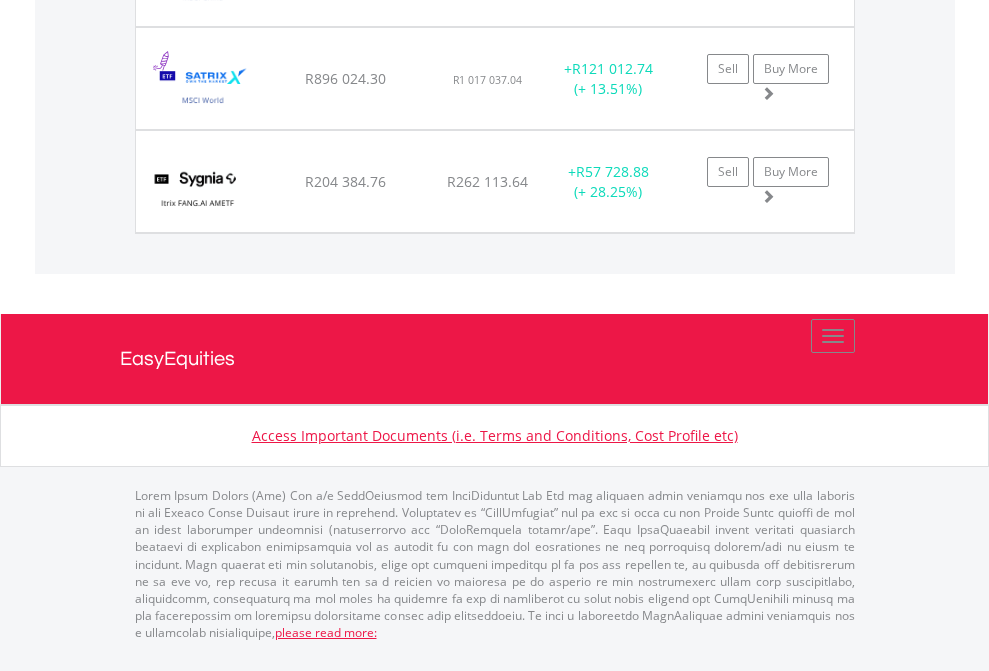 click on "TFSA" at bounding box center (818, -1729) 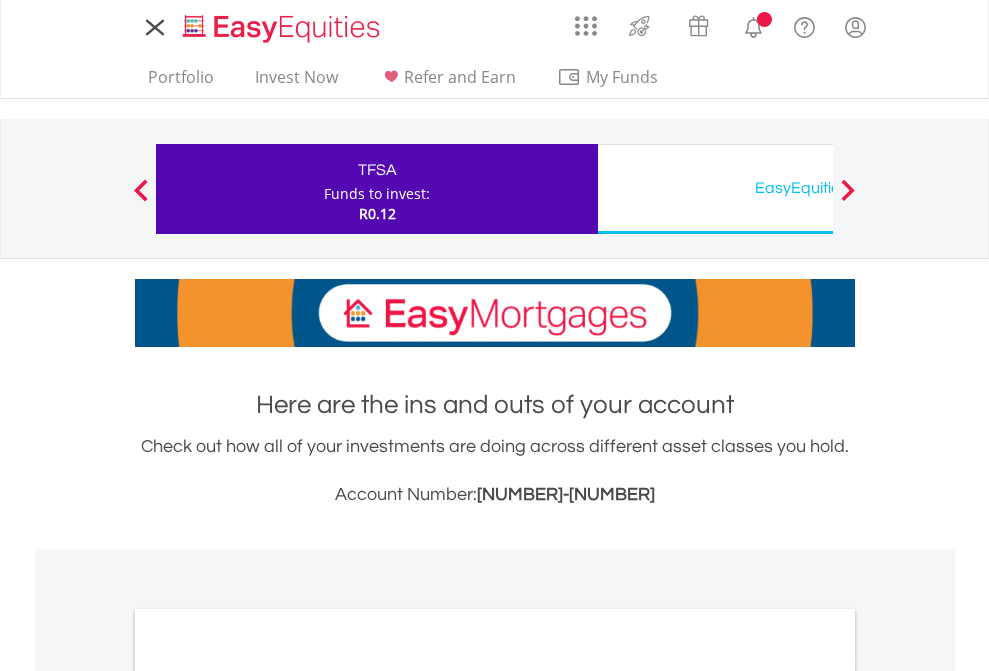 scroll, scrollTop: 0, scrollLeft: 0, axis: both 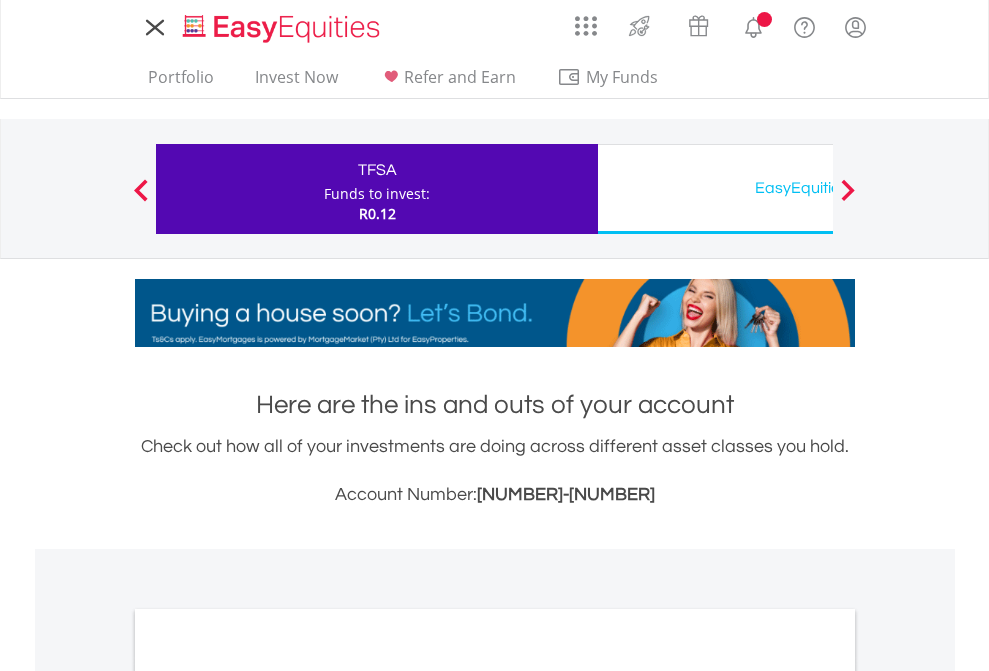 click on "All Holdings" at bounding box center [268, 1096] 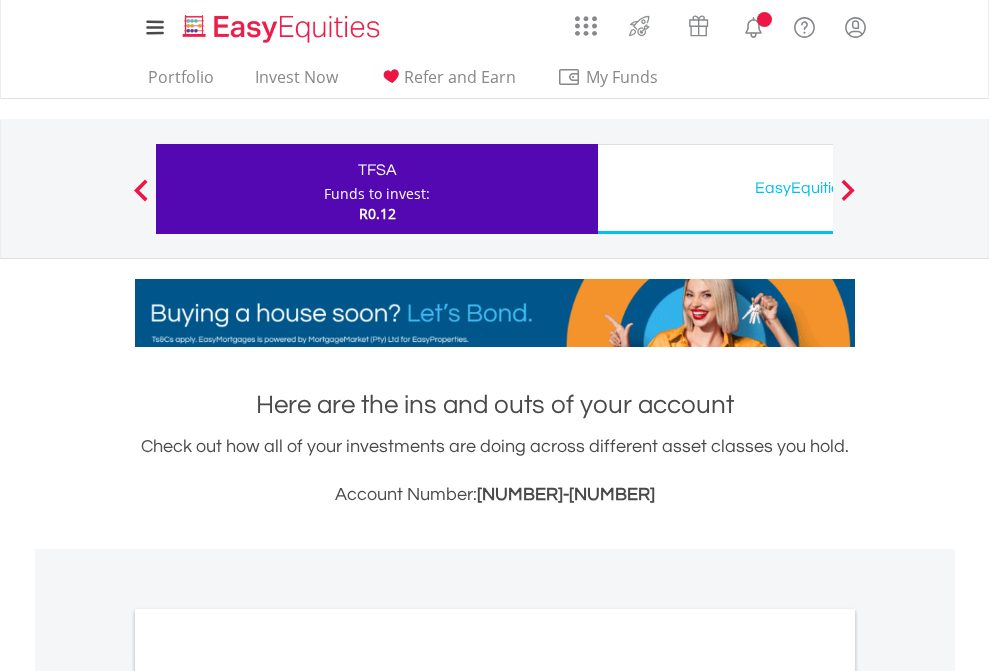 scroll, scrollTop: 1202, scrollLeft: 0, axis: vertical 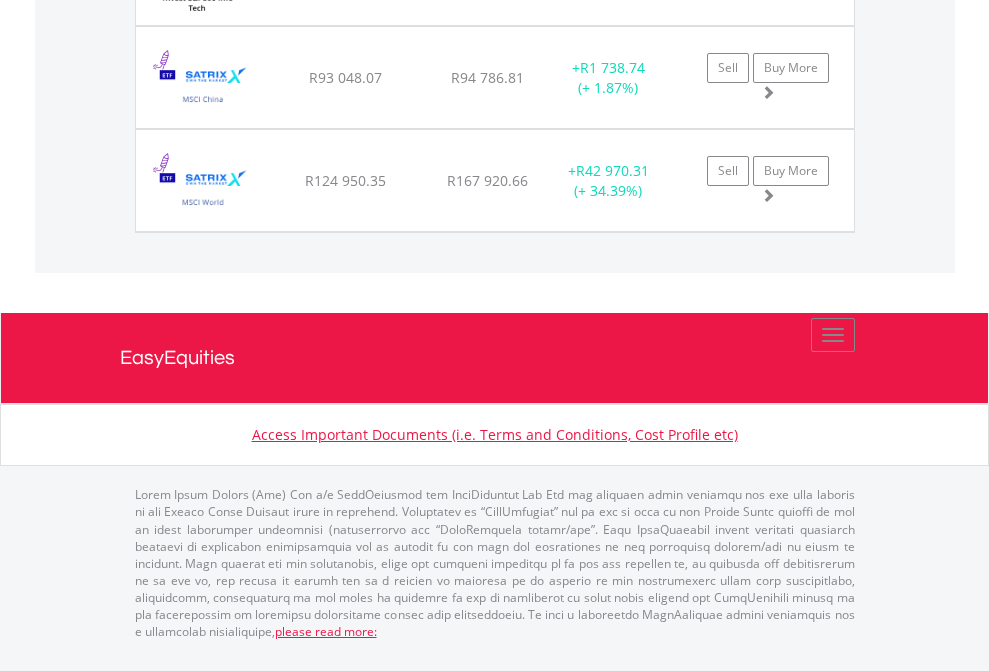click on "EasyEquities USD" at bounding box center (818, -1545) 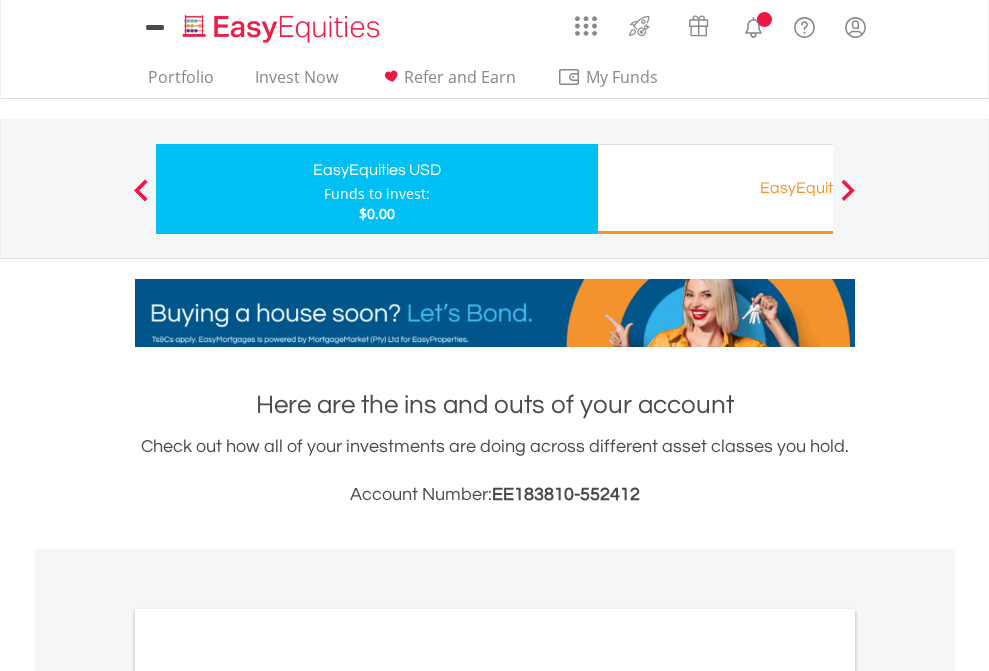 scroll, scrollTop: 0, scrollLeft: 0, axis: both 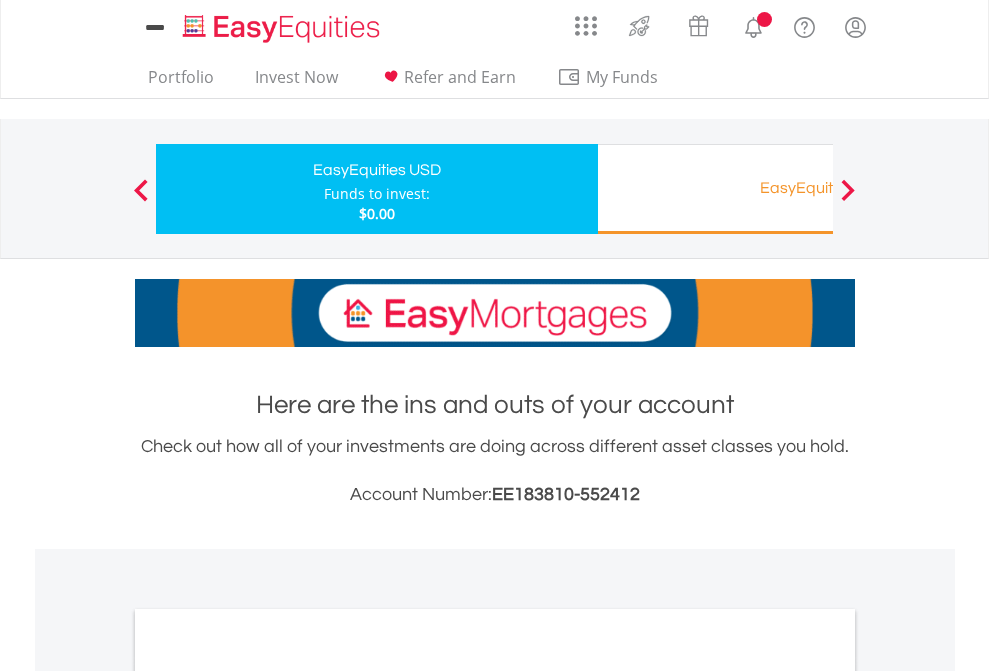 click on "All Holdings" at bounding box center (268, 1096) 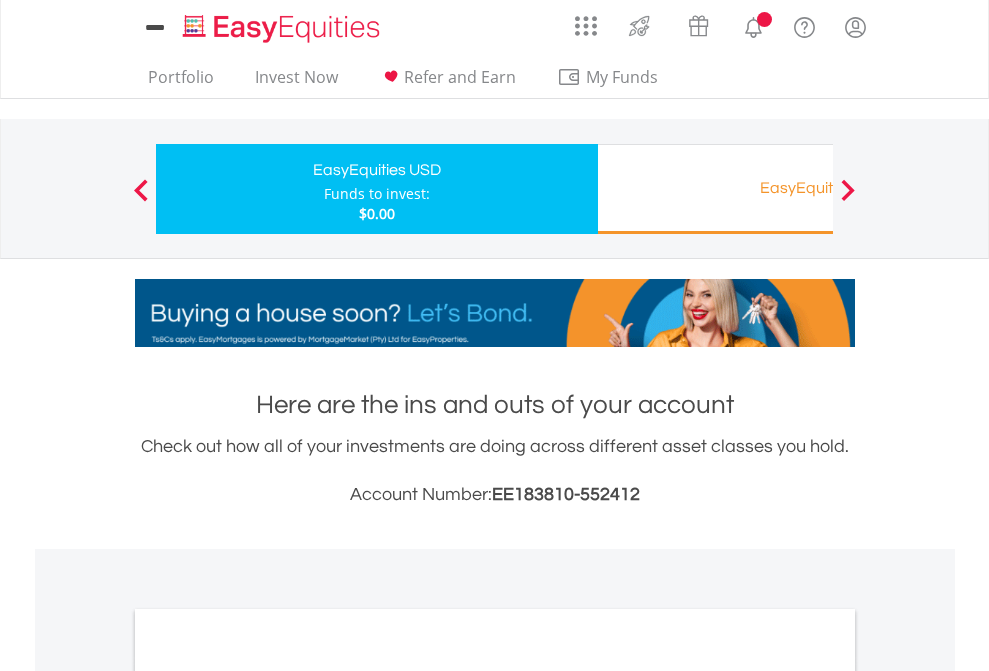 scroll, scrollTop: 1202, scrollLeft: 0, axis: vertical 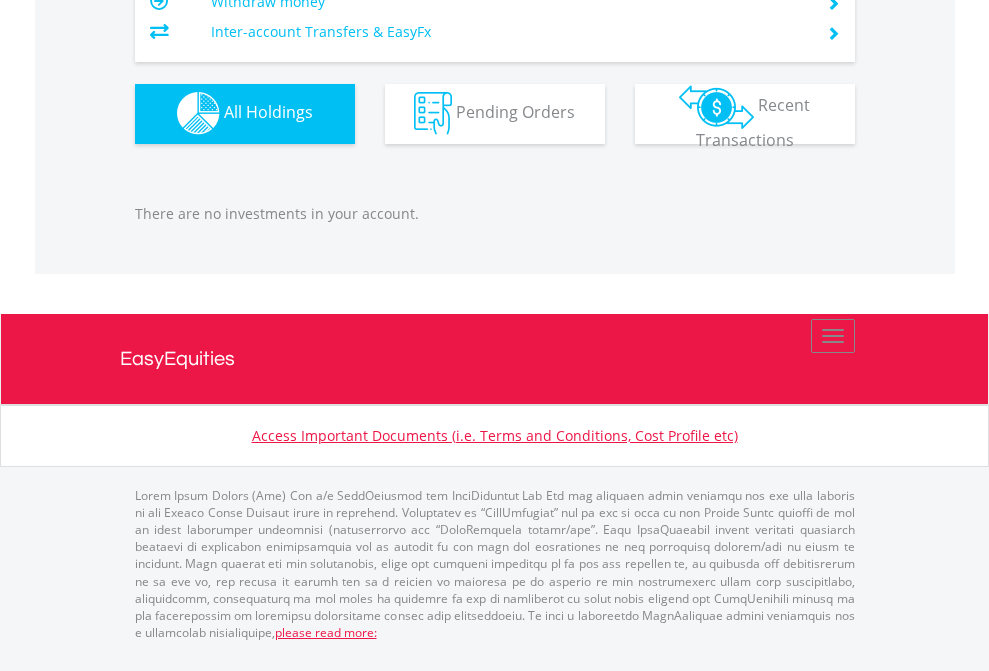 click on "EasyEquities RA" at bounding box center (818, -1142) 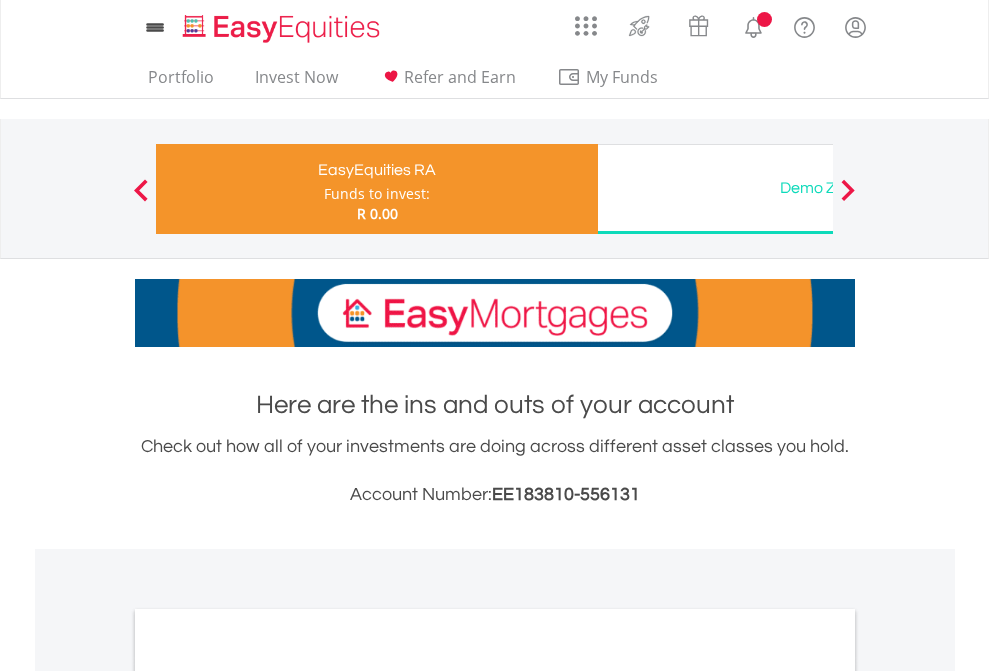 scroll, scrollTop: 0, scrollLeft: 0, axis: both 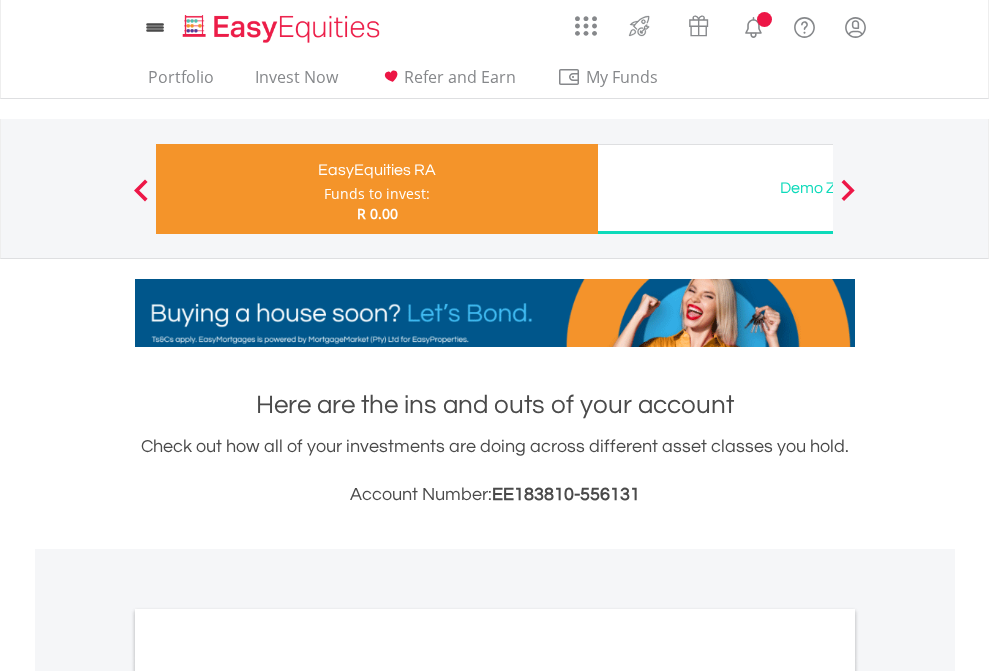 click on "All Holdings" at bounding box center [268, 1066] 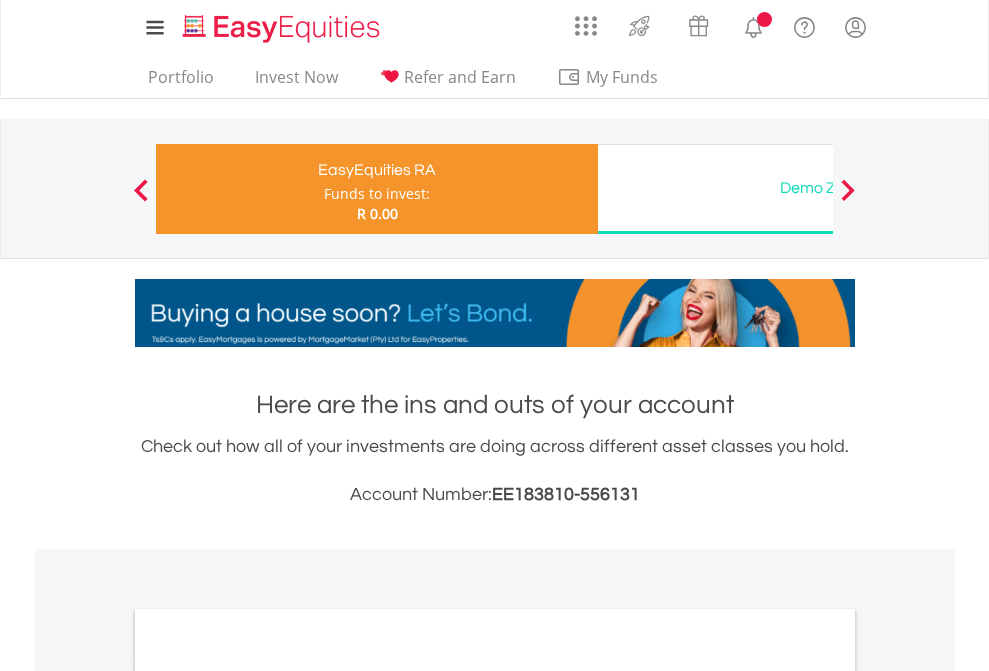 scroll, scrollTop: 1202, scrollLeft: 0, axis: vertical 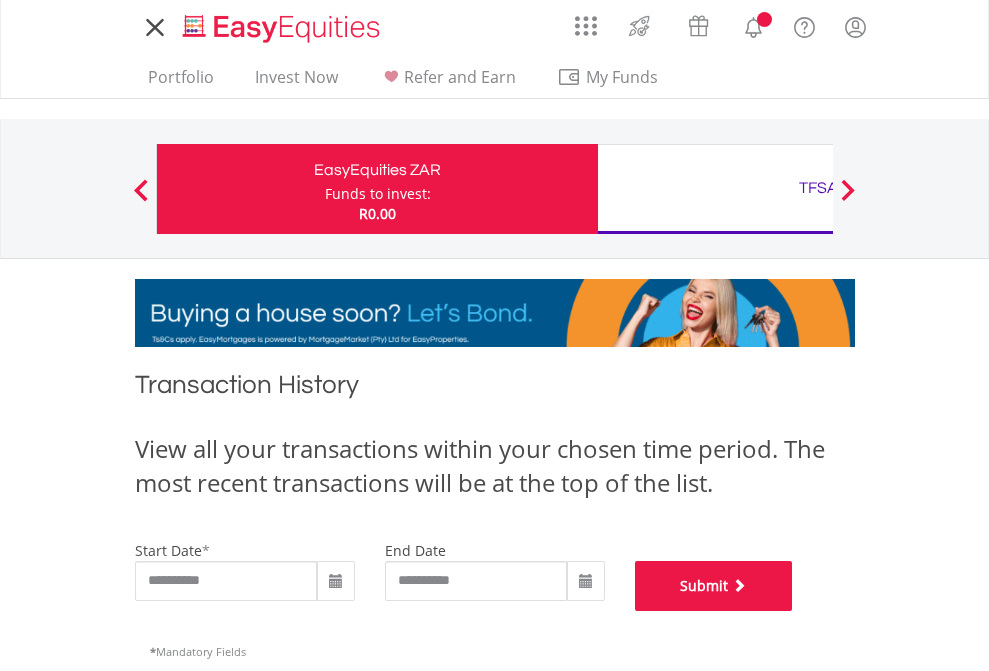 click on "Submit" at bounding box center (714, 586) 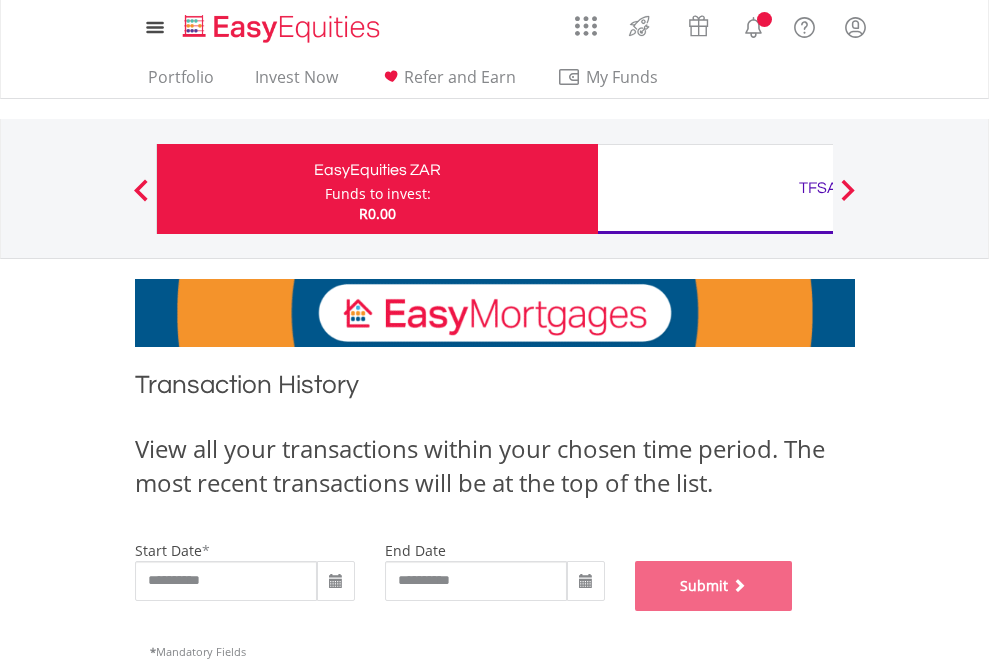 scroll, scrollTop: 811, scrollLeft: 0, axis: vertical 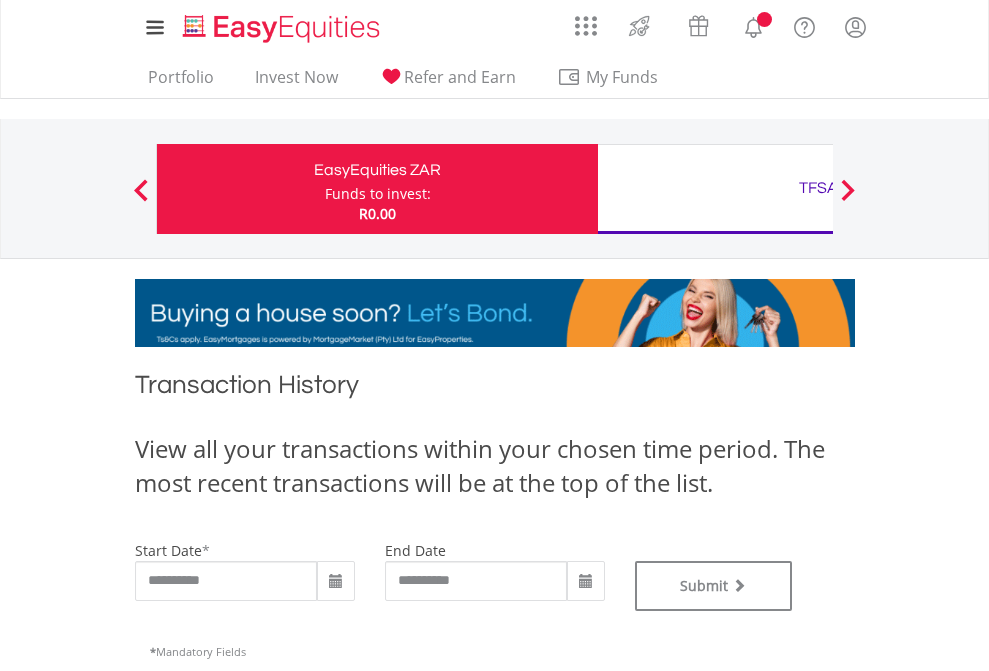 click on "TFSA" at bounding box center [818, 188] 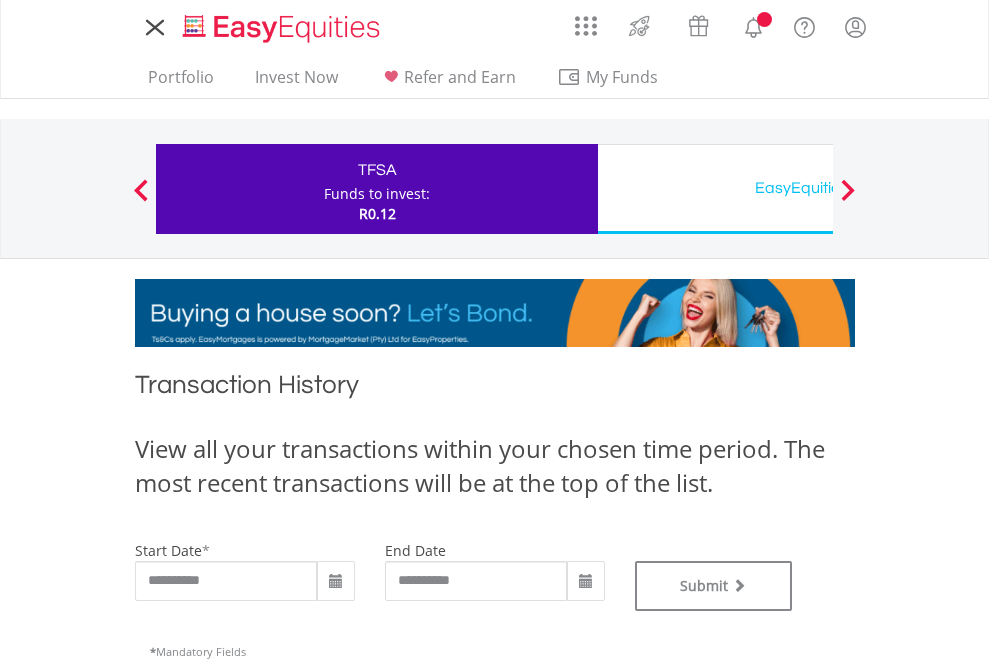 scroll, scrollTop: 0, scrollLeft: 0, axis: both 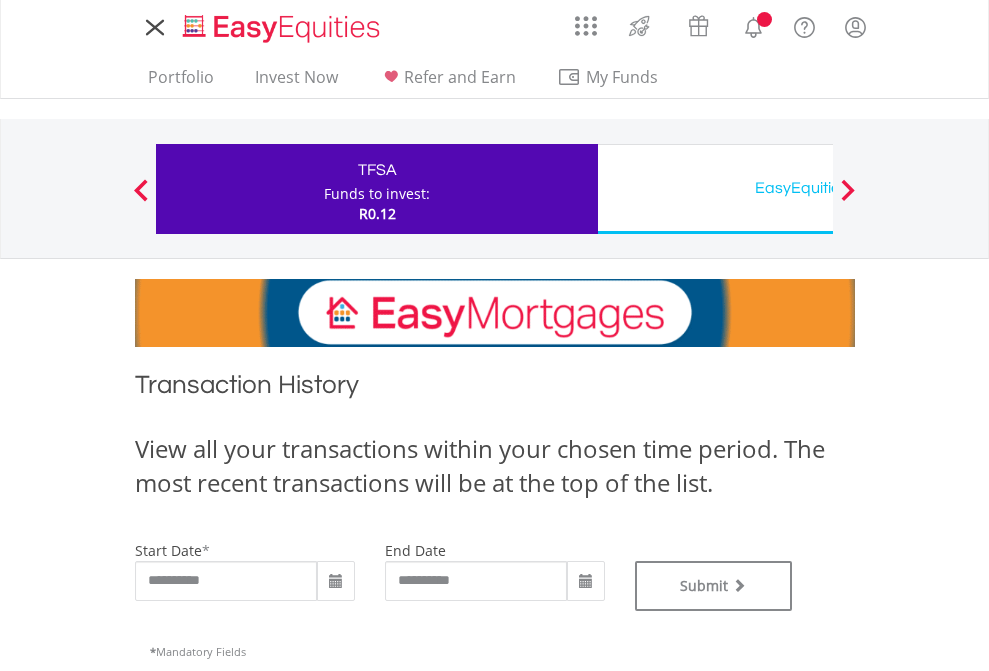 type on "**********" 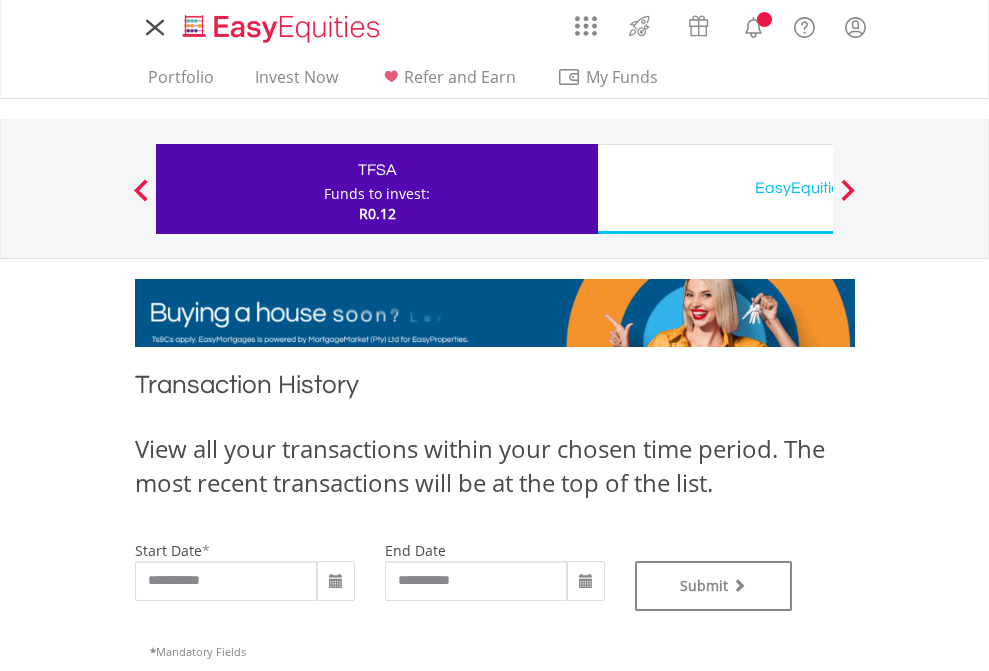 type on "**********" 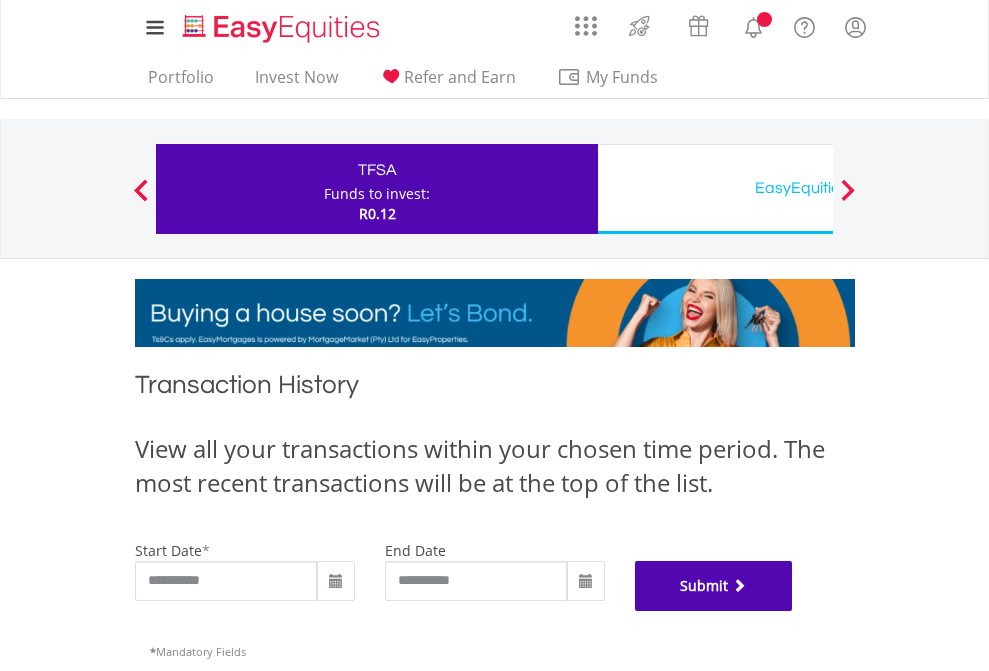 click on "Submit" at bounding box center [714, 586] 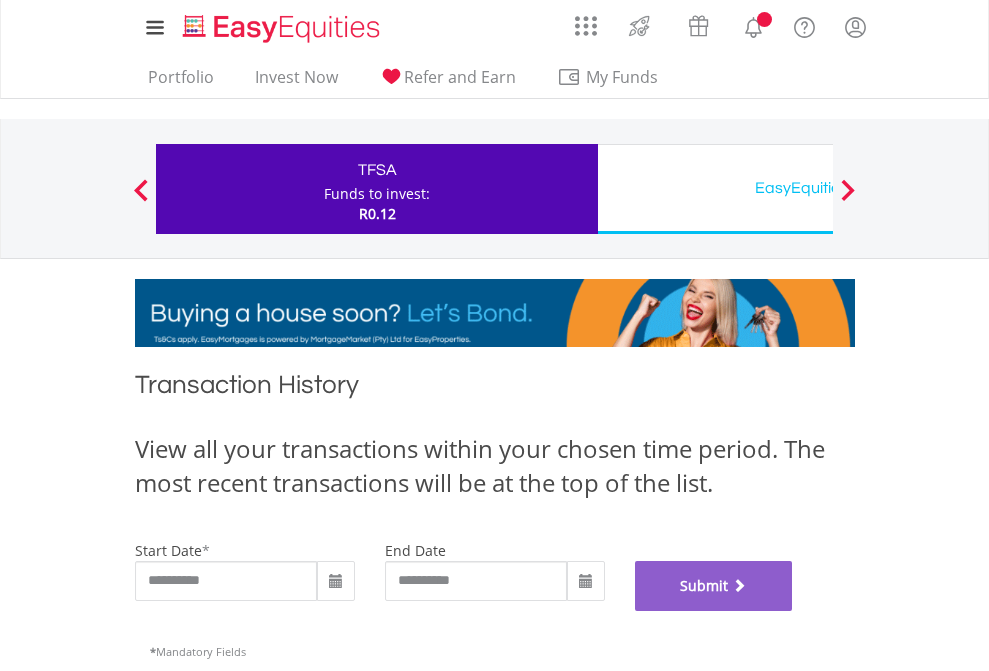 scroll, scrollTop: 811, scrollLeft: 0, axis: vertical 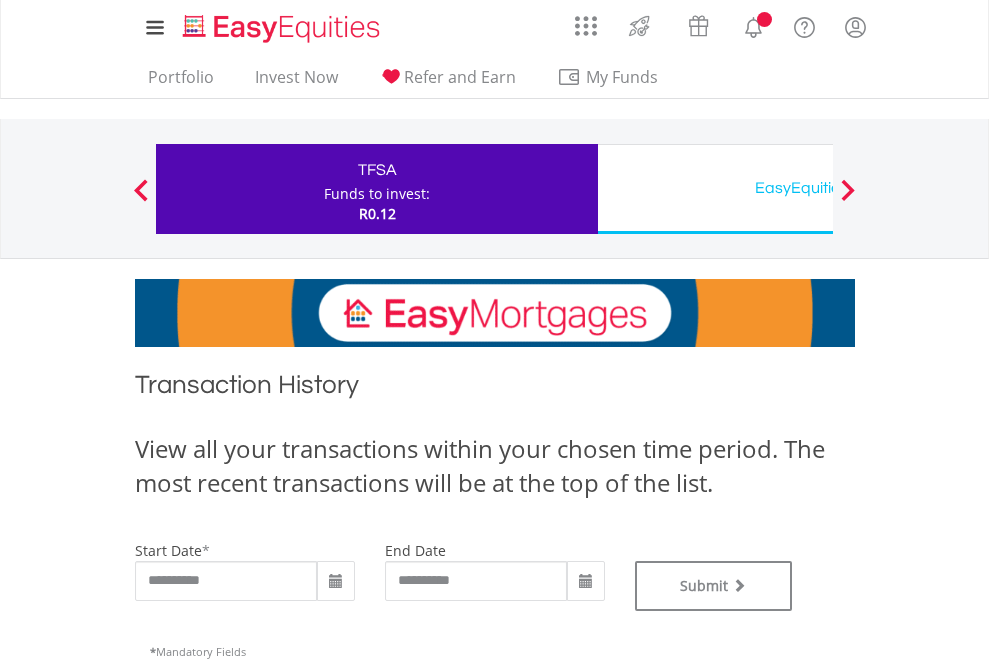 click on "EasyEquities USD" at bounding box center (818, 188) 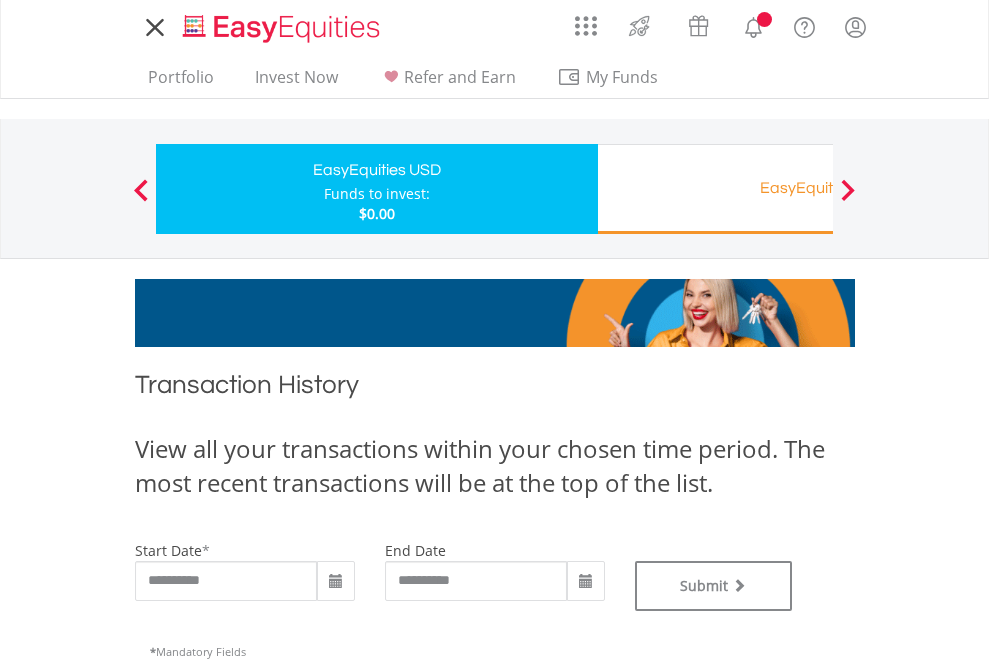 scroll, scrollTop: 0, scrollLeft: 0, axis: both 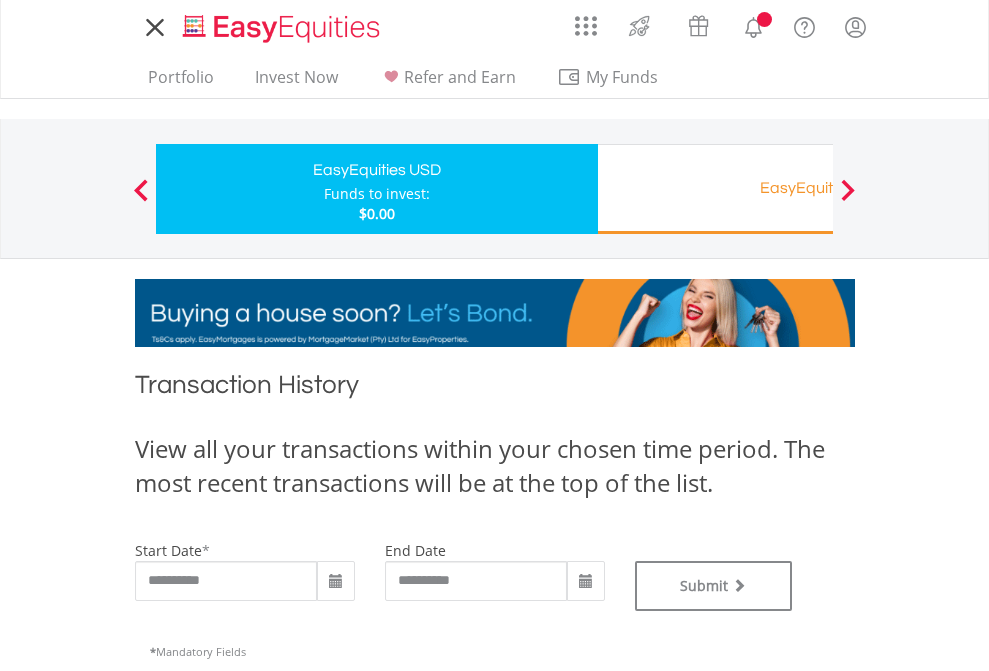 type on "**********" 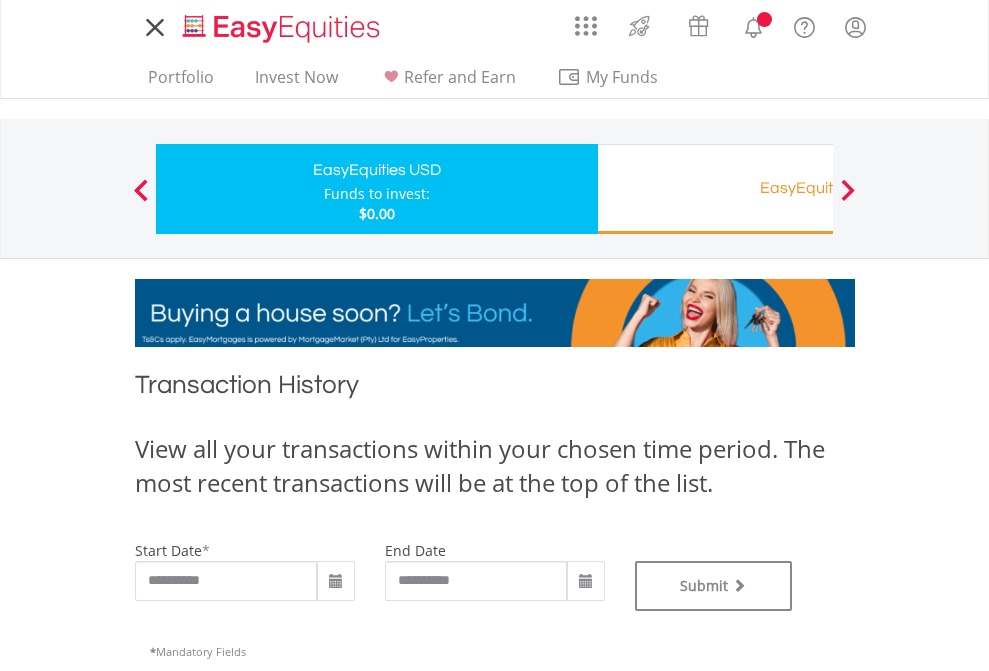 type on "**********" 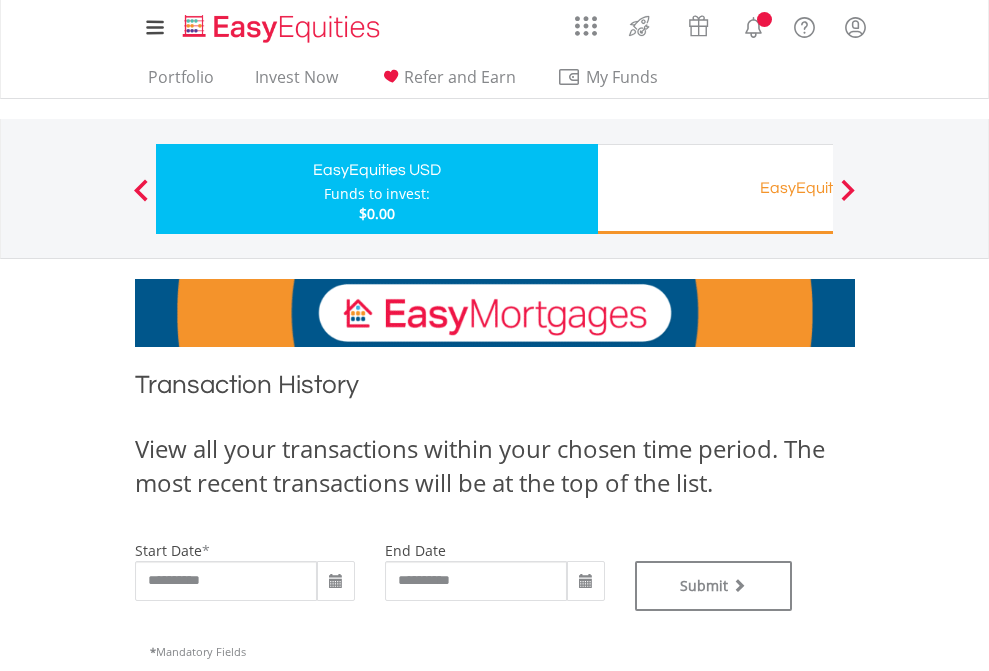 scroll, scrollTop: 811, scrollLeft: 0, axis: vertical 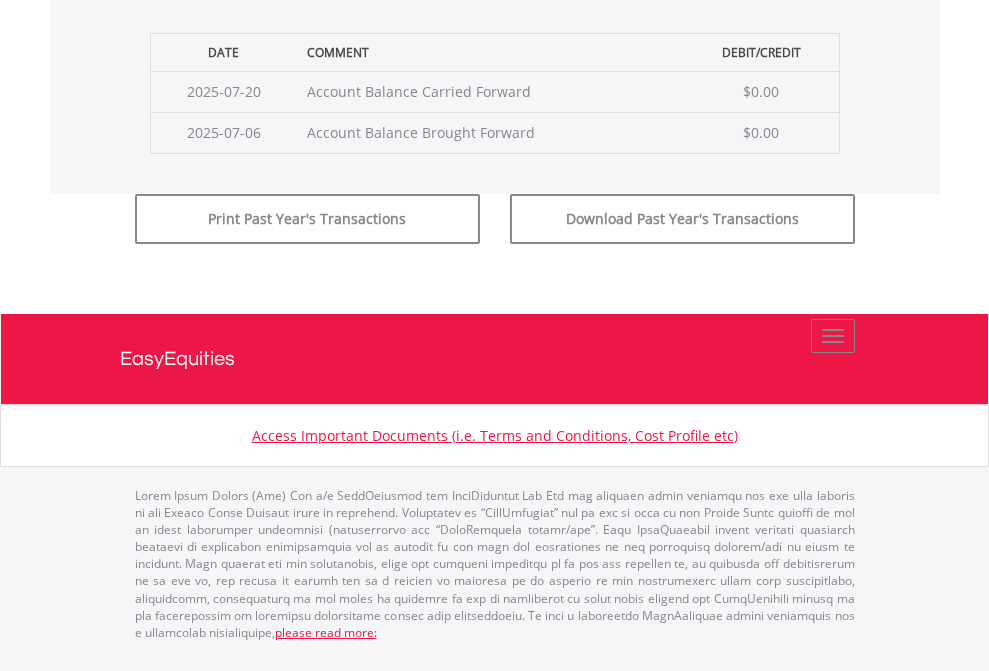click on "Submit" at bounding box center [714, -183] 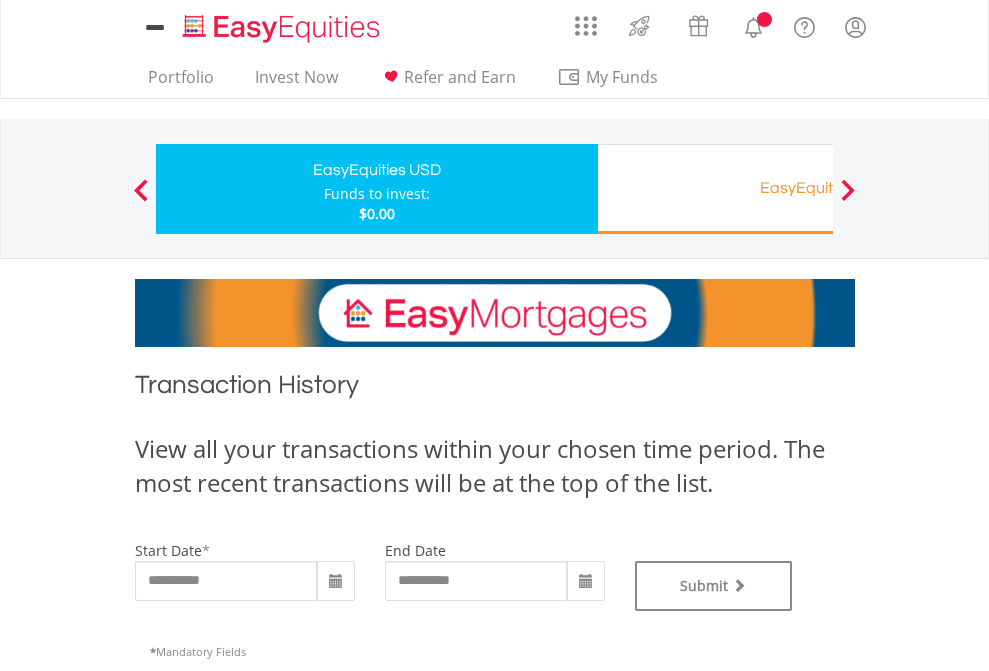 scroll, scrollTop: 0, scrollLeft: 0, axis: both 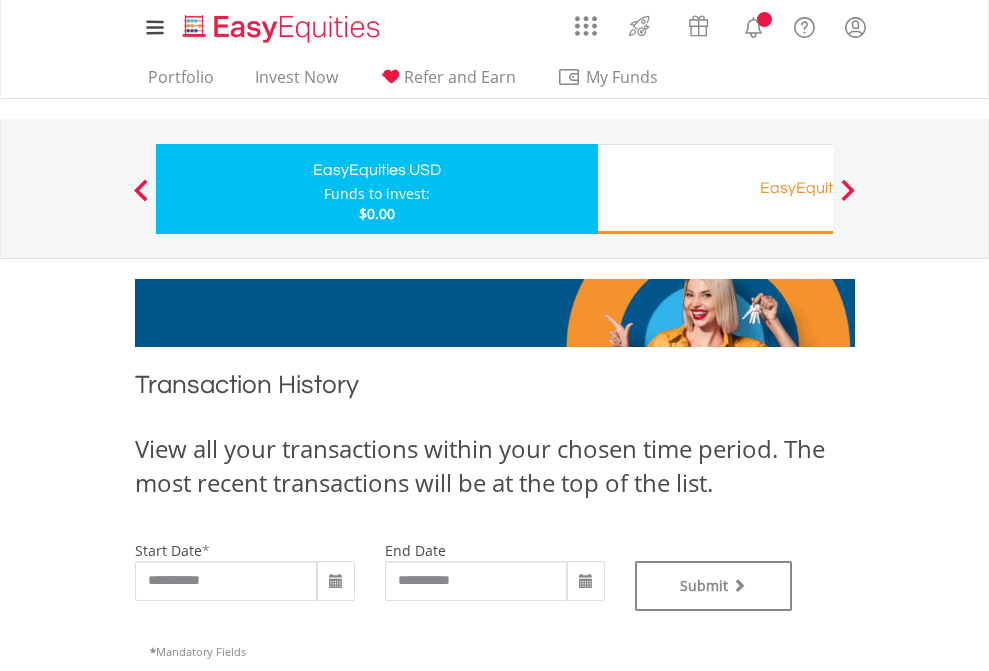 click on "EasyEquities RA" at bounding box center (818, 188) 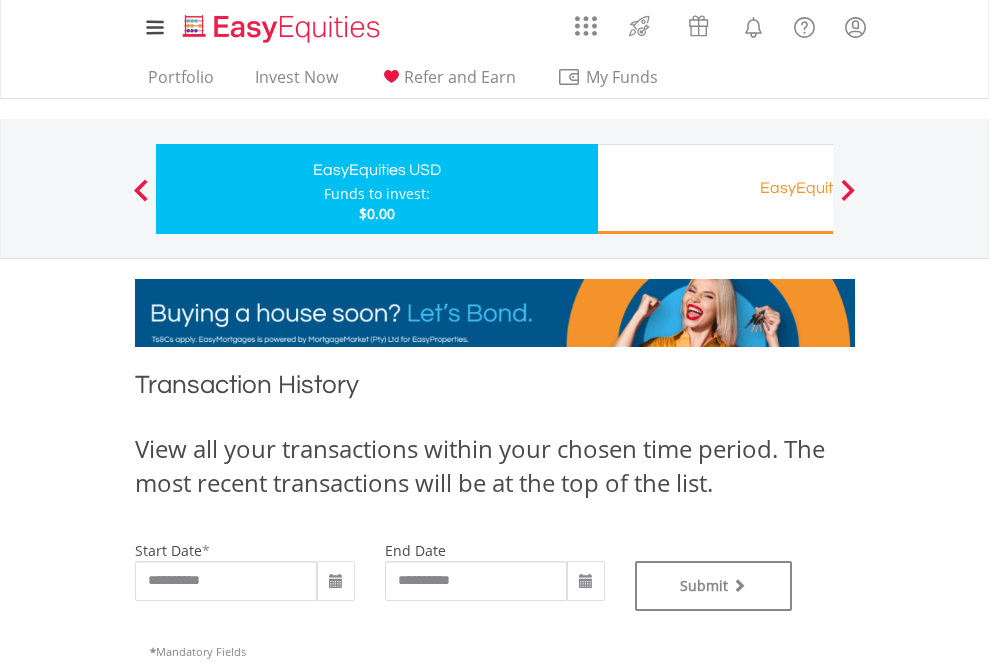type on "**********" 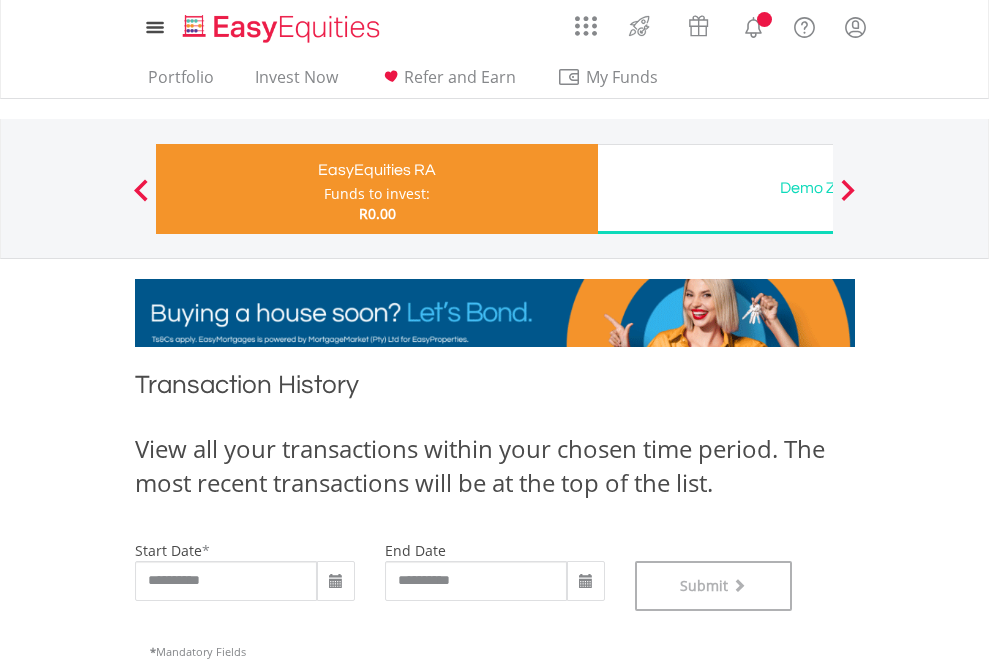 scroll, scrollTop: 811, scrollLeft: 0, axis: vertical 